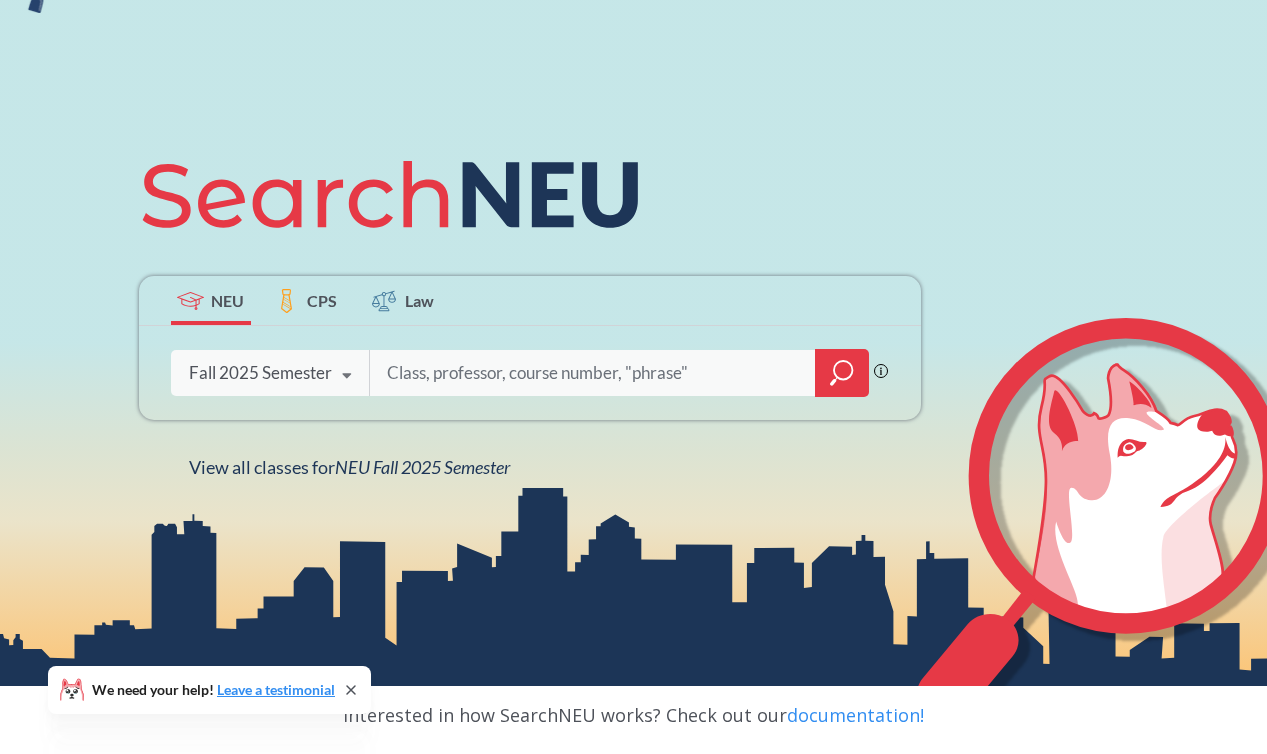 scroll, scrollTop: 154, scrollLeft: 0, axis: vertical 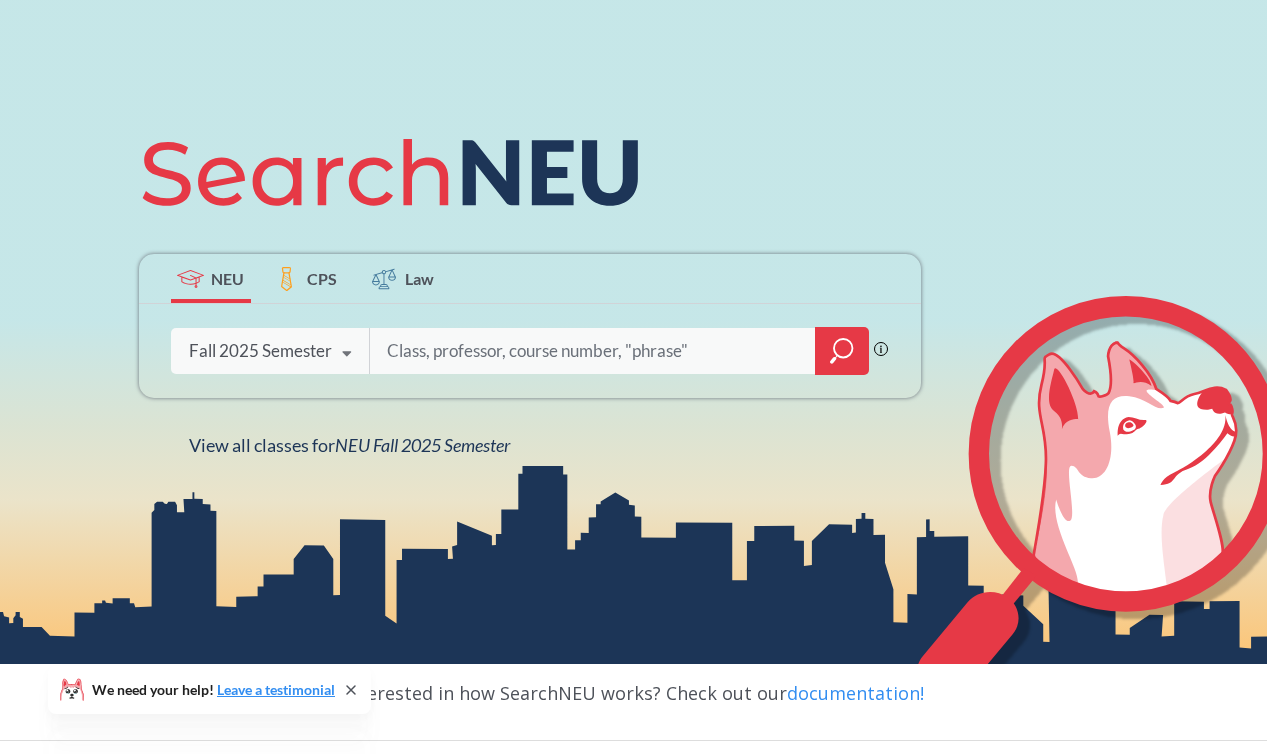 click on "Fall 2025 Semester" at bounding box center [260, 351] 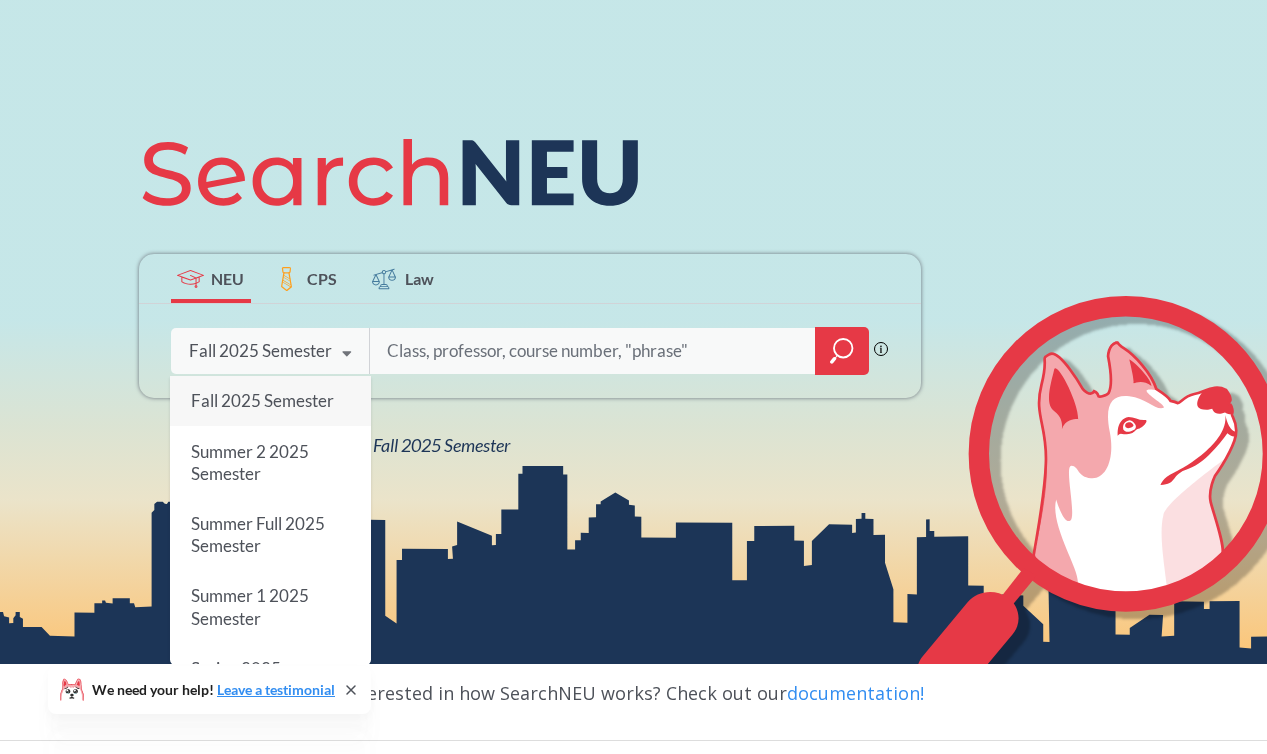 click at bounding box center (593, 351) 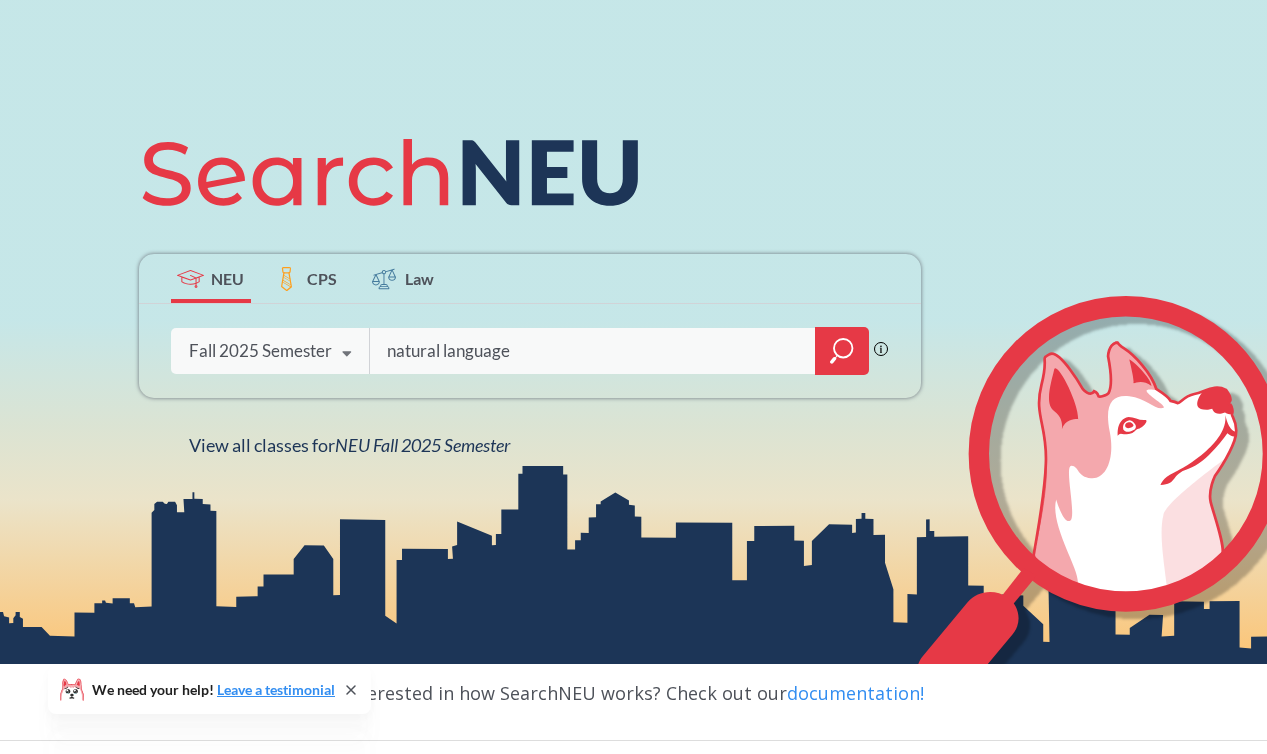 type on "natural language" 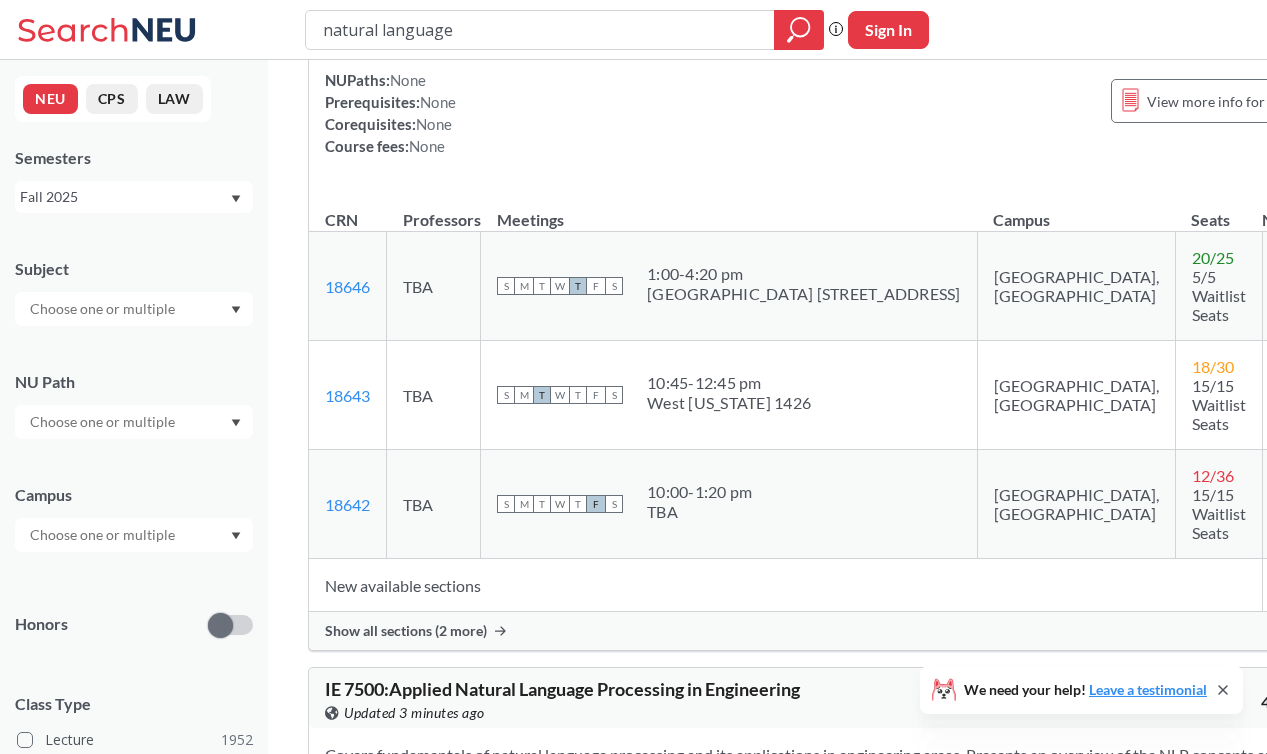 scroll, scrollTop: 884, scrollLeft: 0, axis: vertical 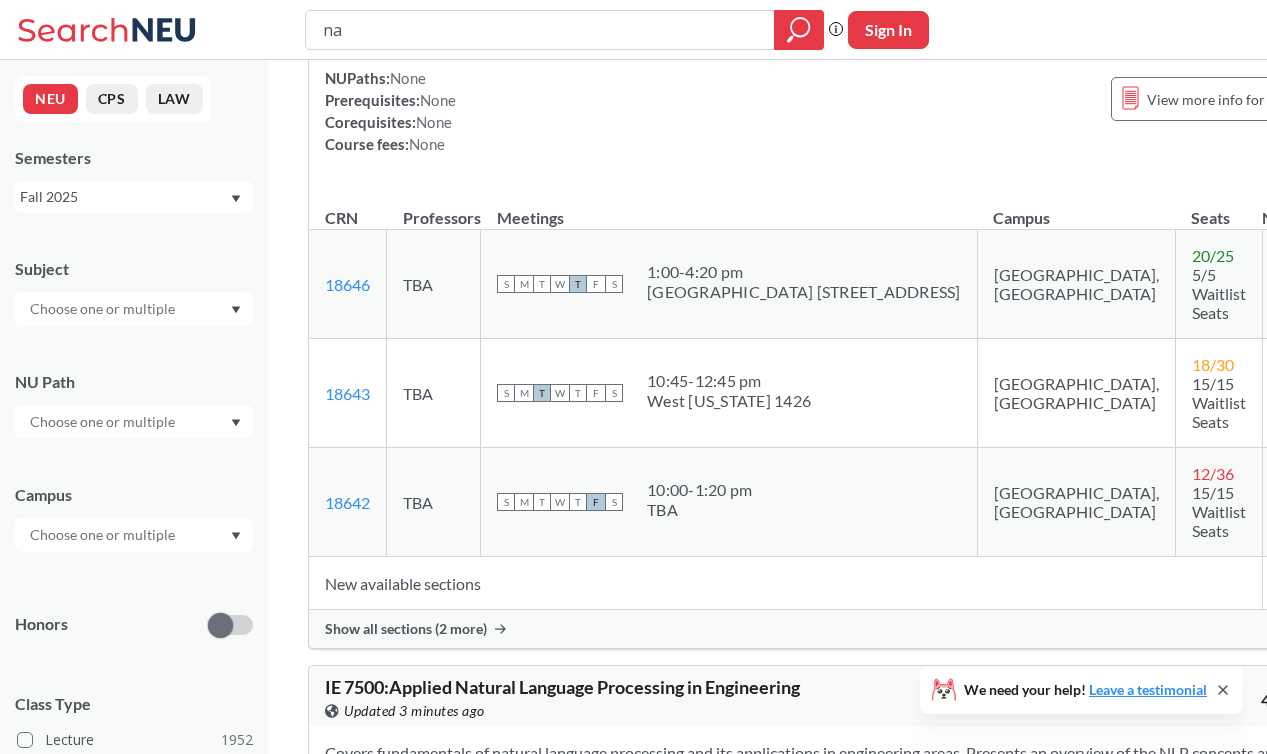 type on "n" 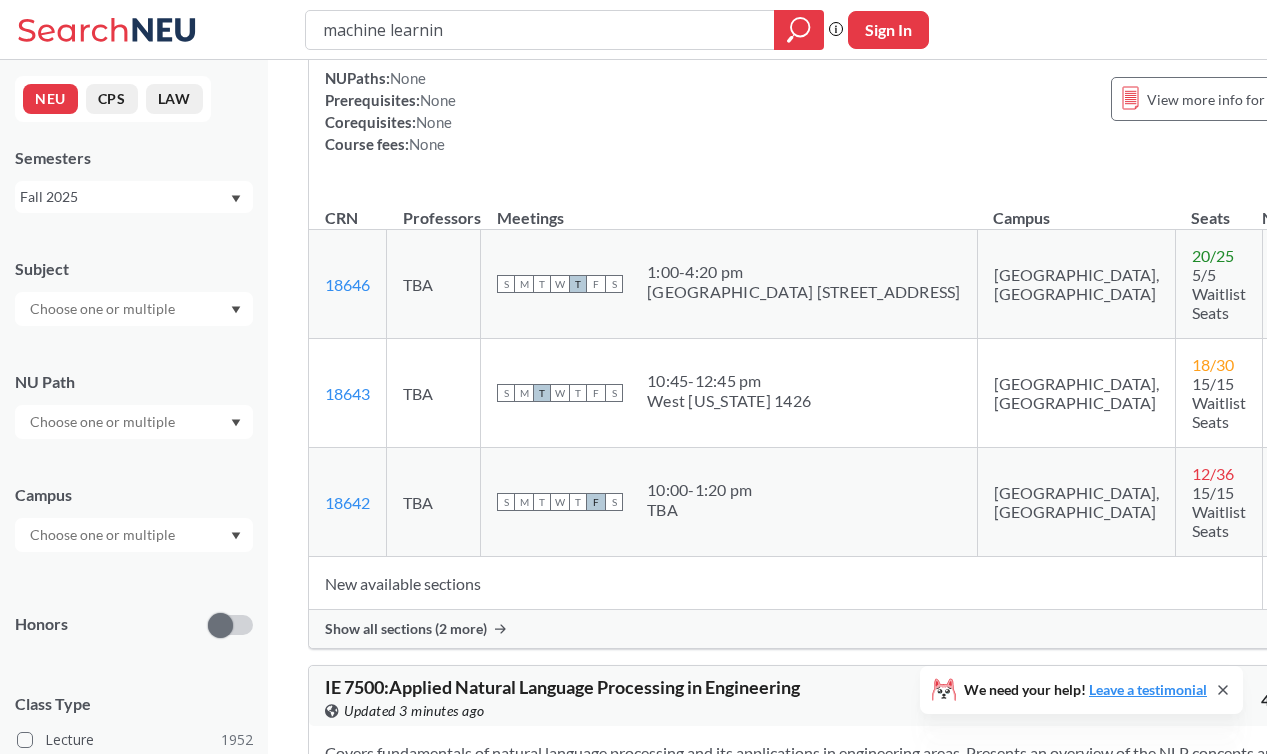 type on "machine learning" 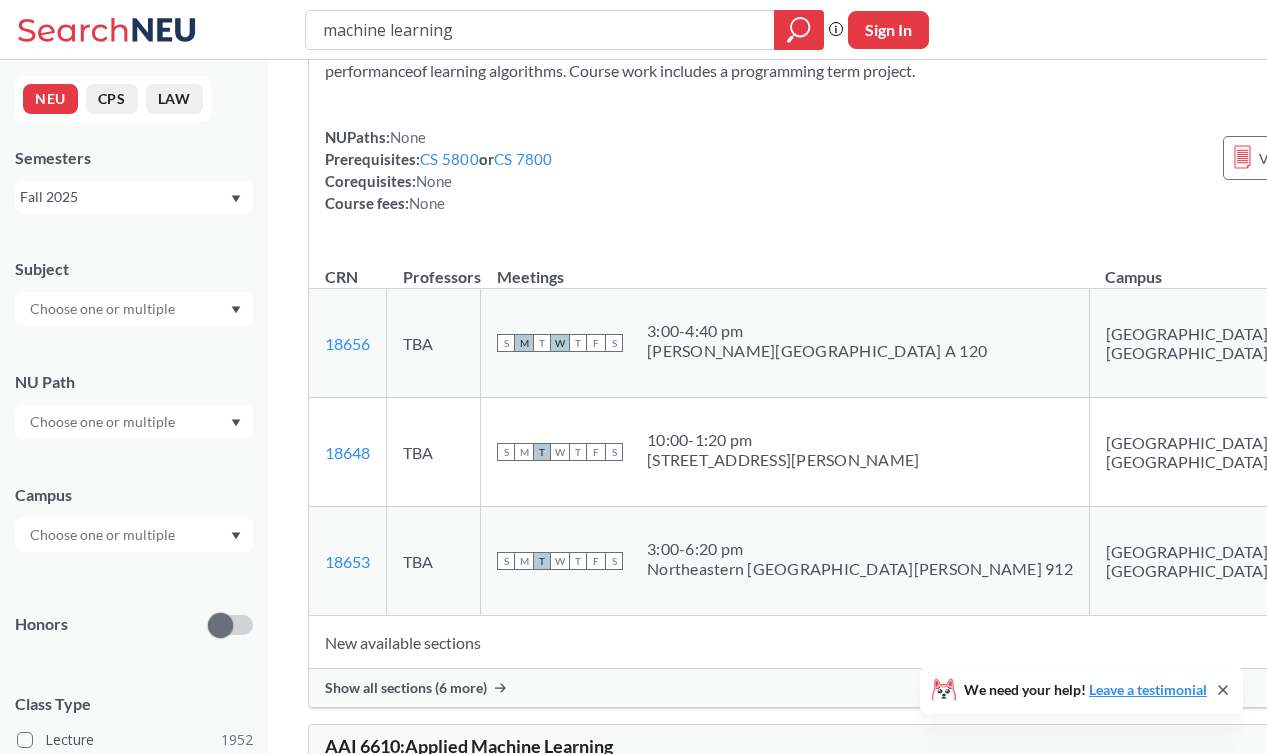 scroll, scrollTop: 223, scrollLeft: 0, axis: vertical 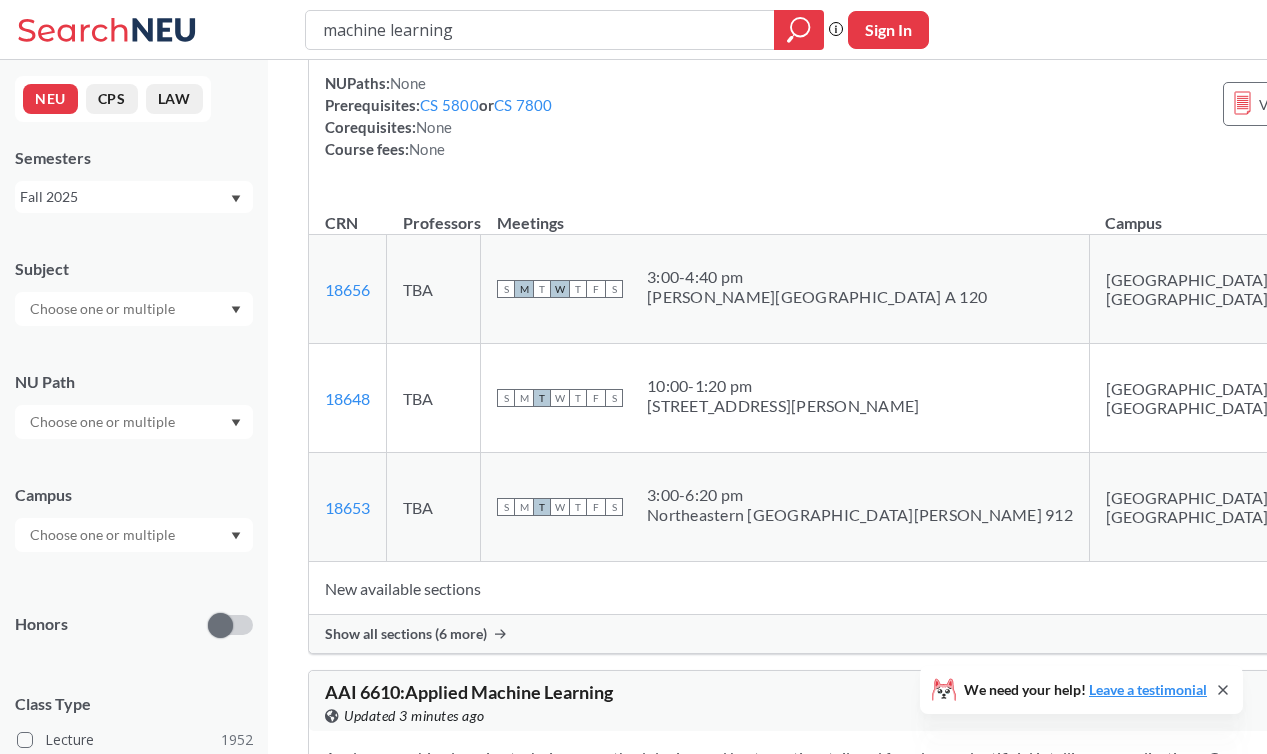 click on "Show all sections (6 more)" at bounding box center [406, 634] 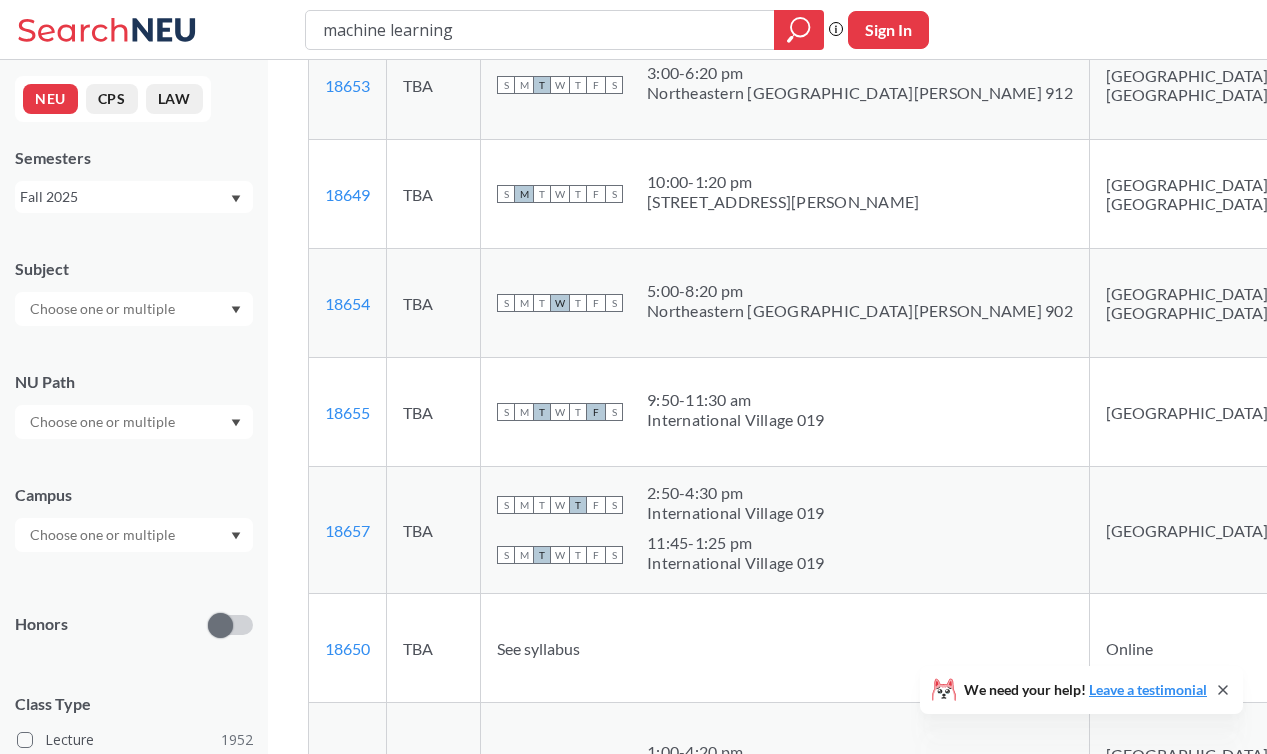 scroll, scrollTop: 0, scrollLeft: 0, axis: both 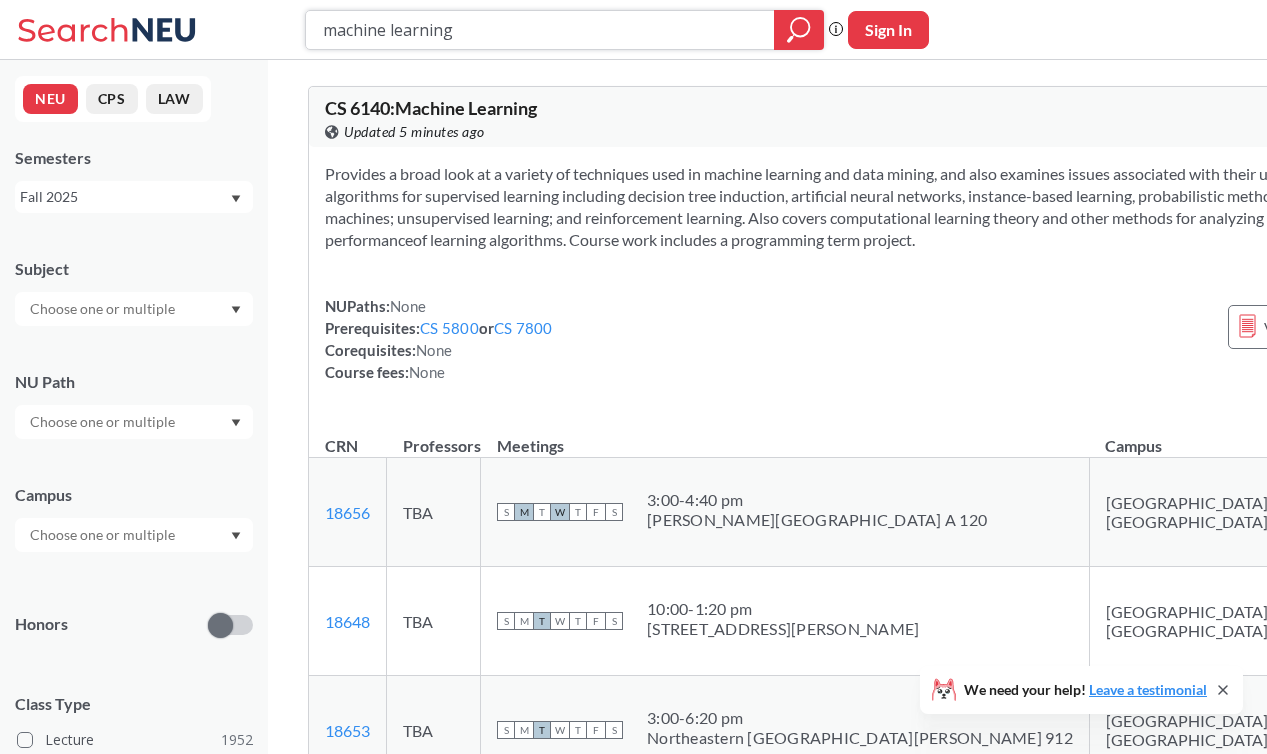 click on "machine learning" at bounding box center (540, 30) 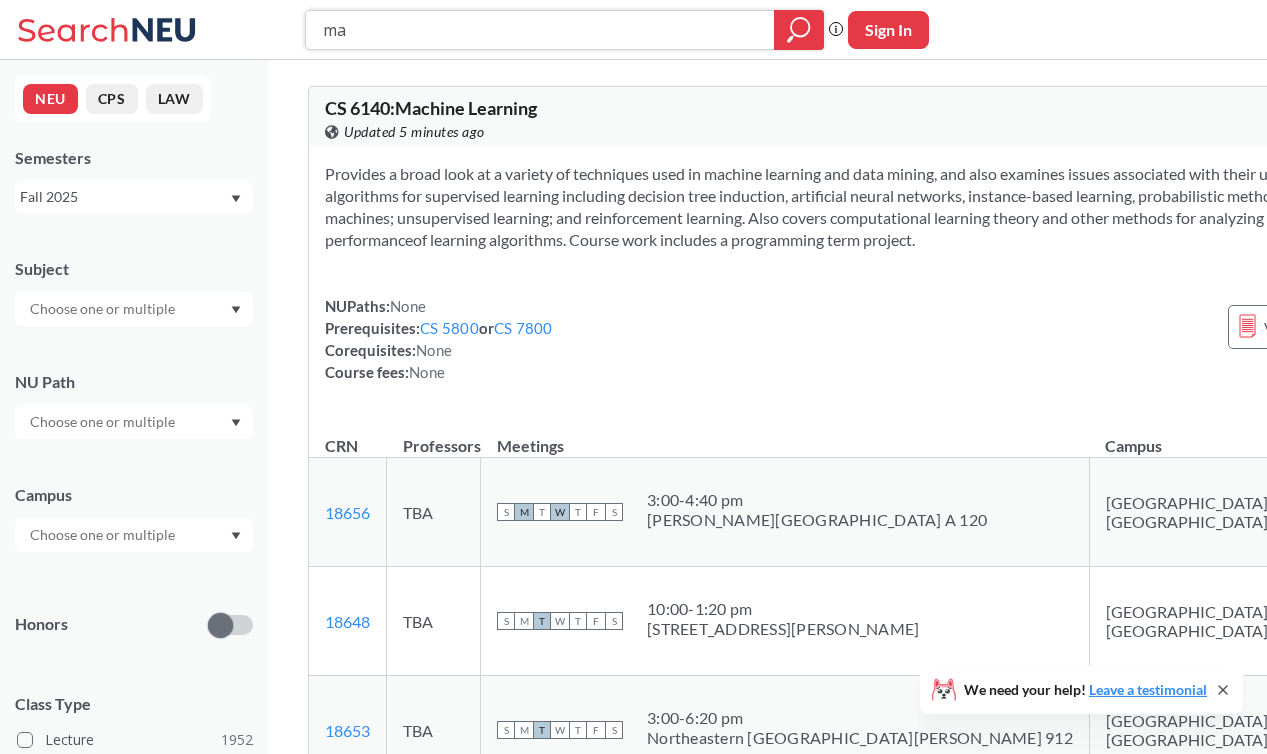 type on "m" 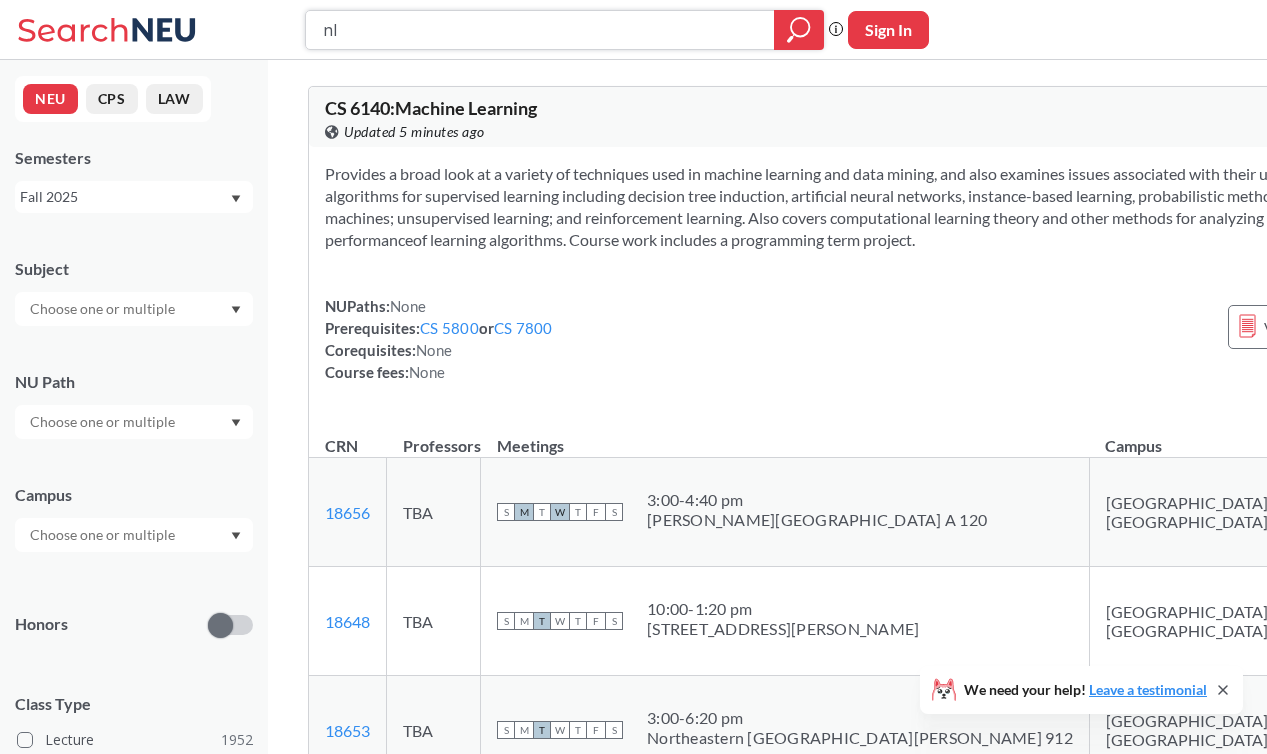 type on "nlp" 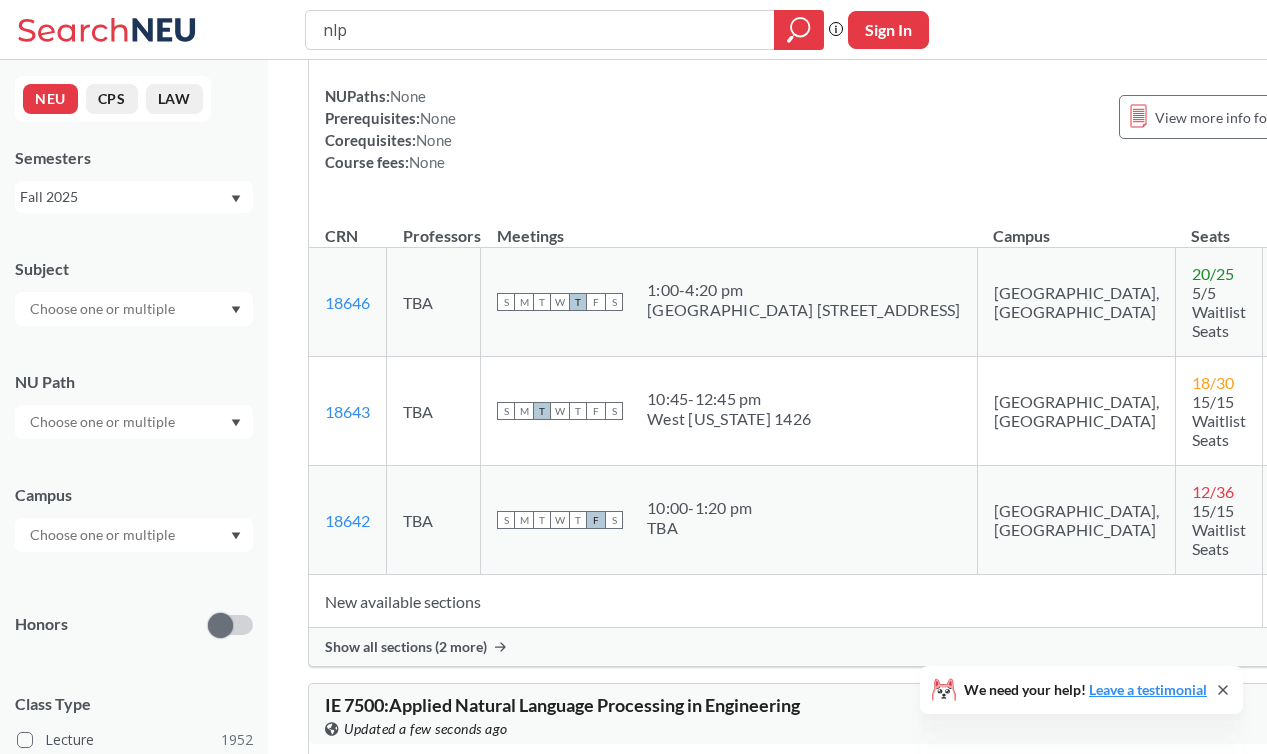 scroll, scrollTop: 867, scrollLeft: 0, axis: vertical 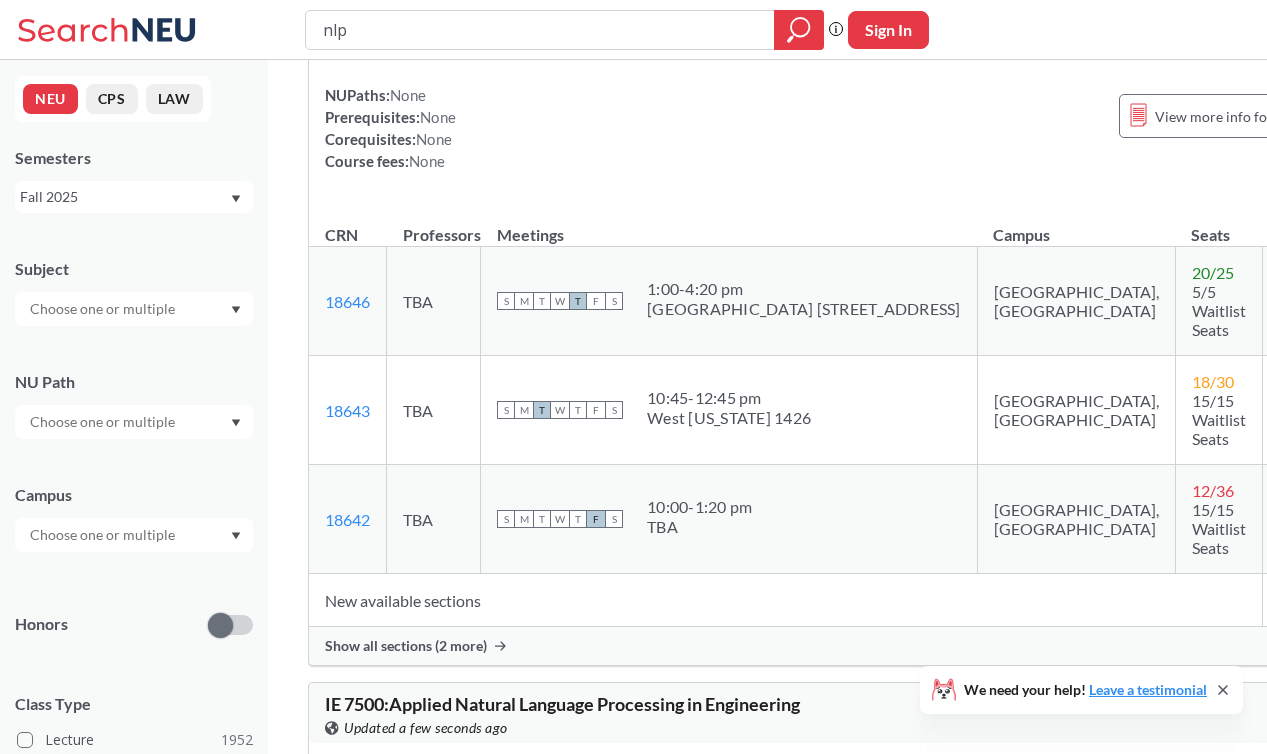 click on "Show all sections (2 more)" at bounding box center [406, 646] 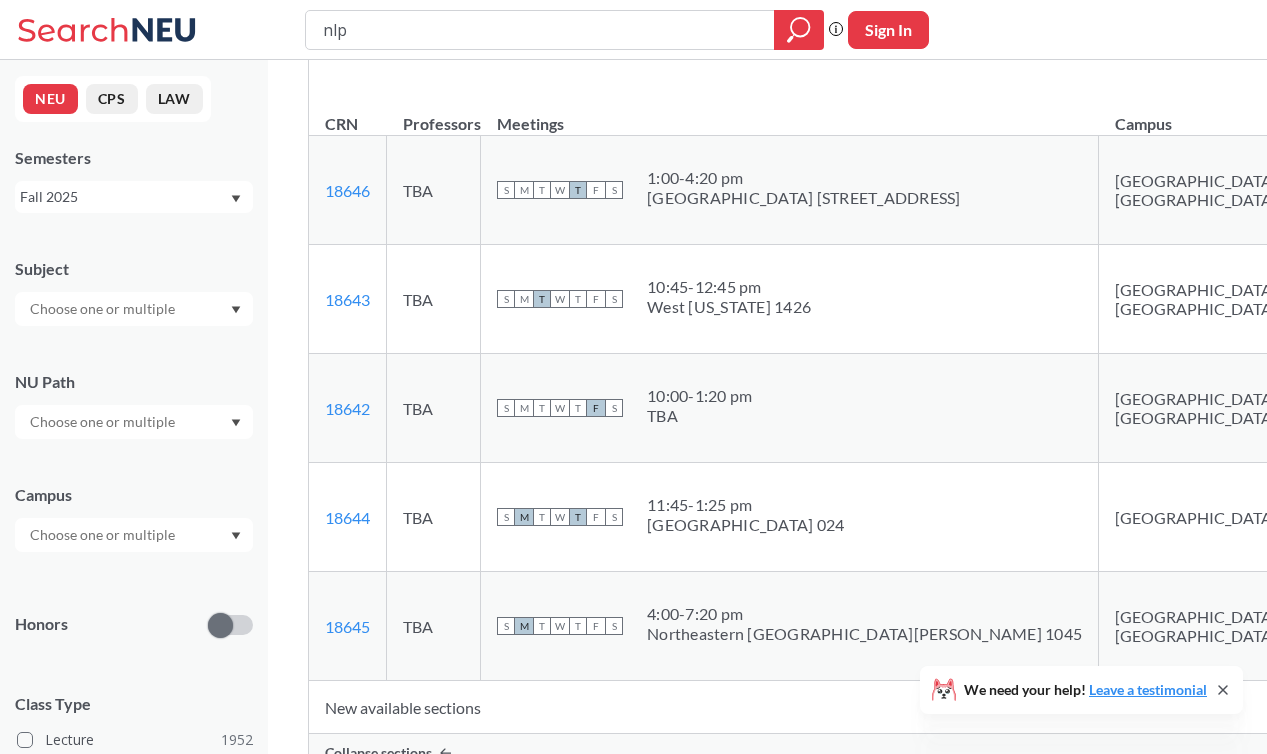 scroll, scrollTop: 909, scrollLeft: 0, axis: vertical 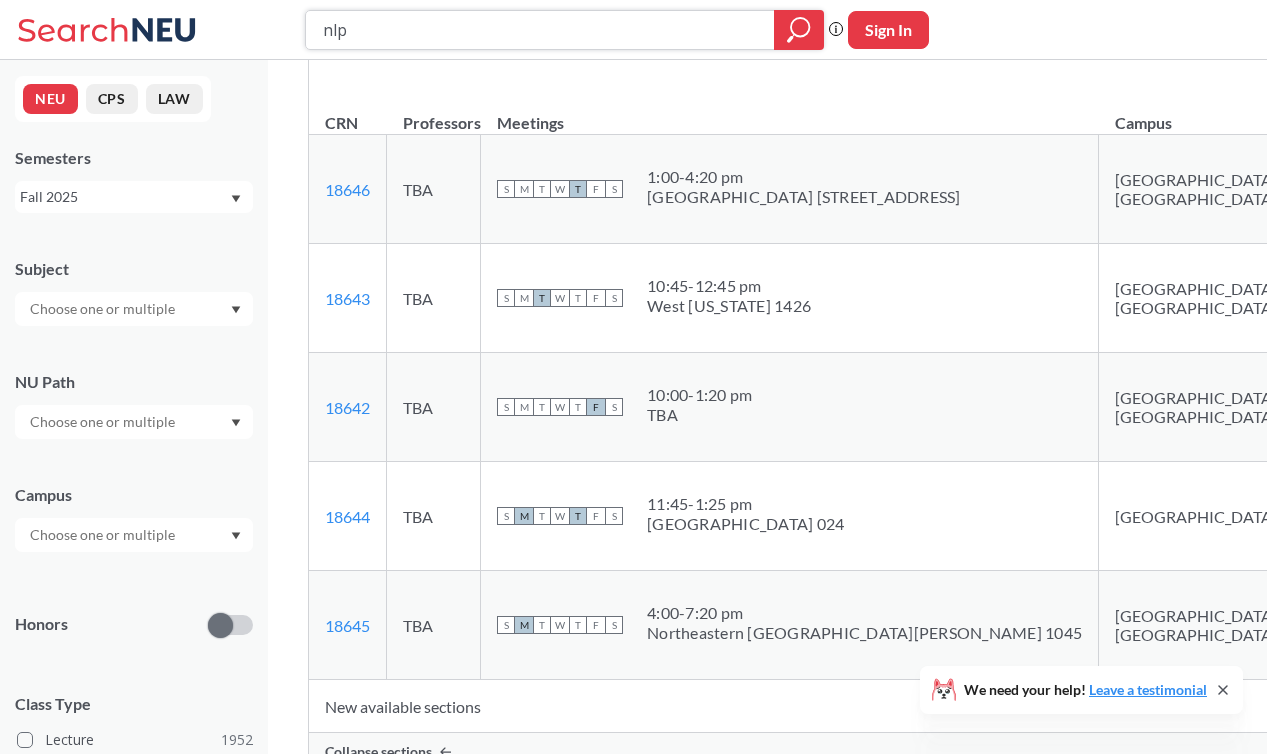 click on "nlp" at bounding box center [540, 30] 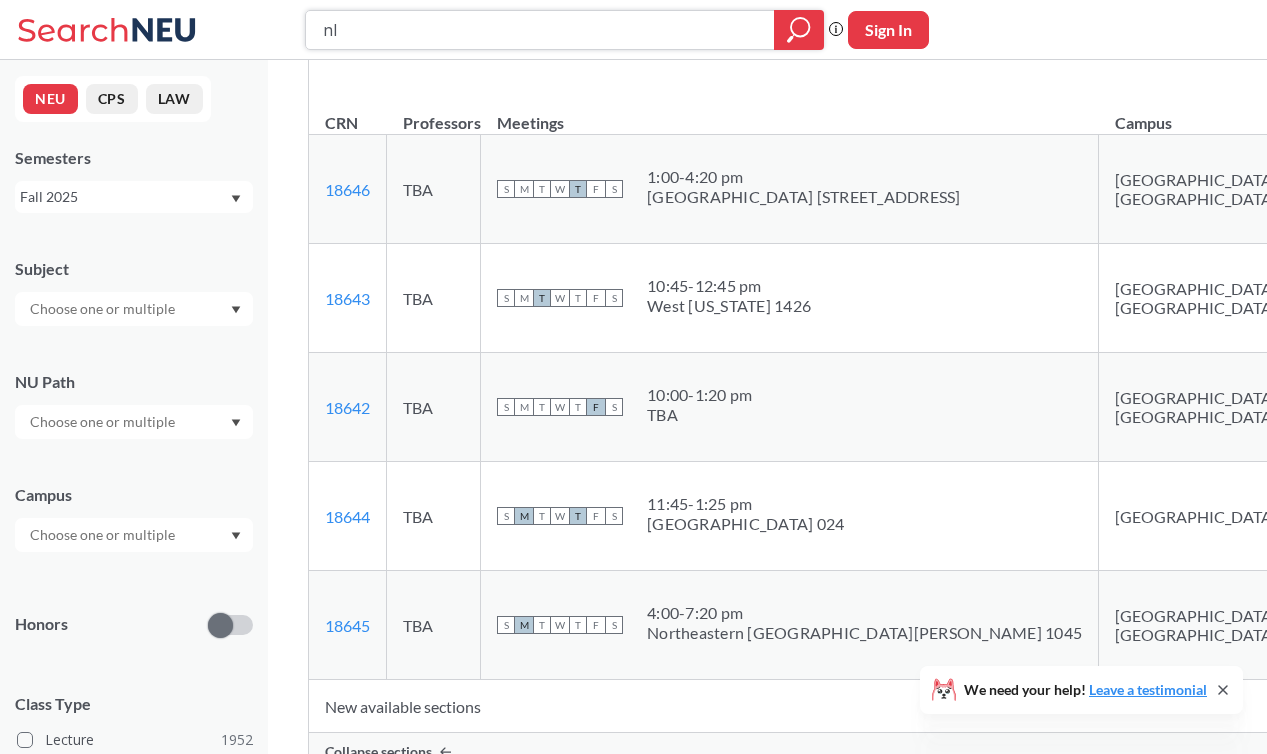 type on "n" 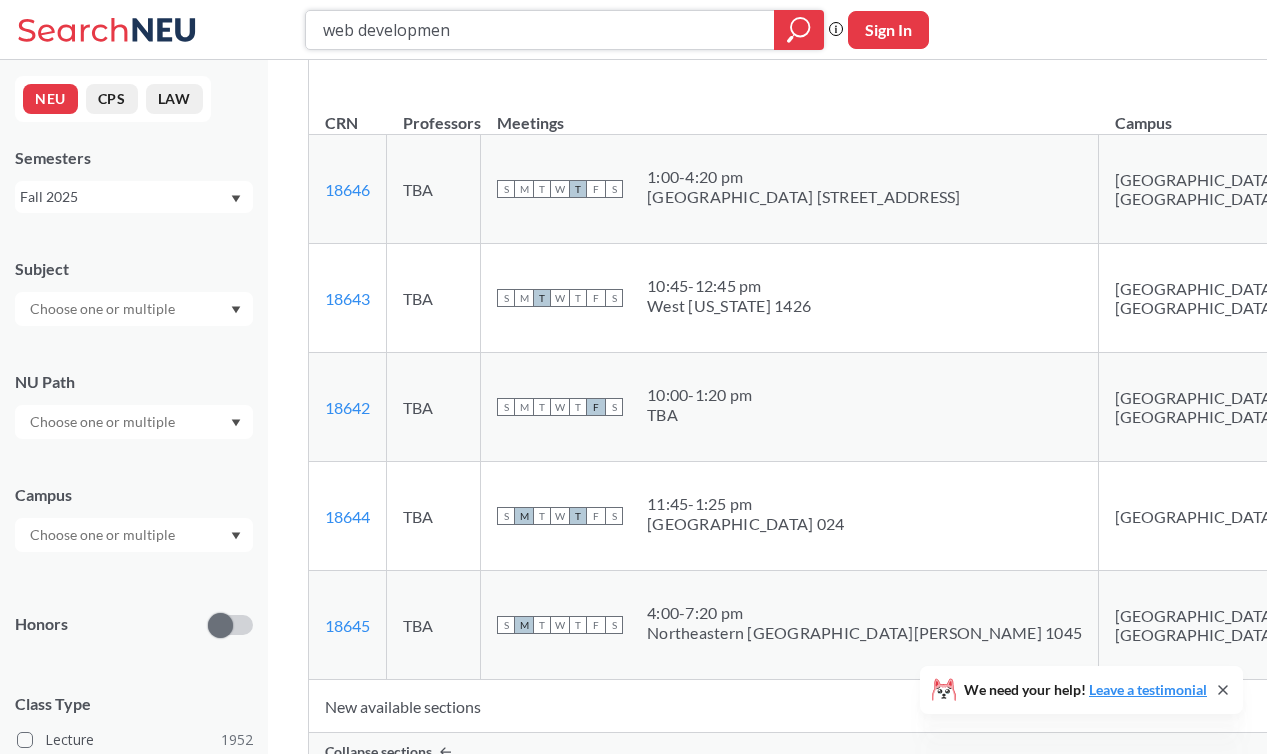 type on "web development" 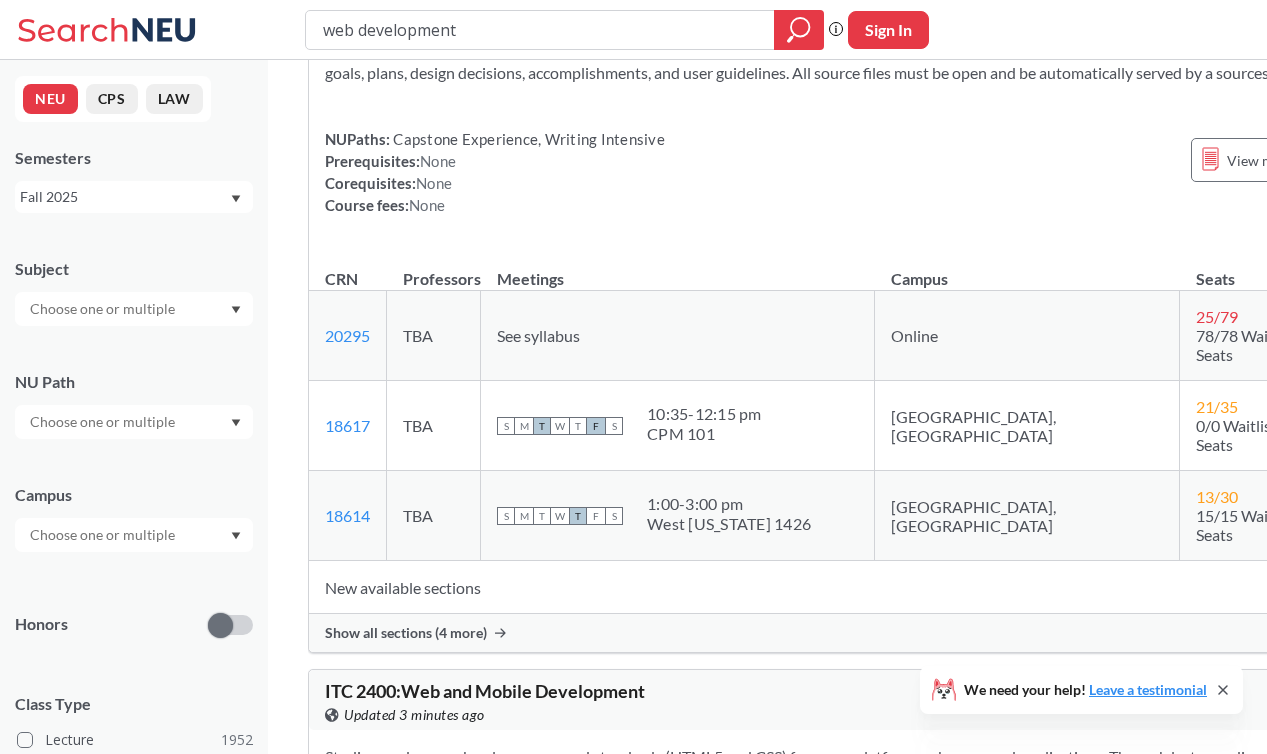 scroll, scrollTop: 686, scrollLeft: 0, axis: vertical 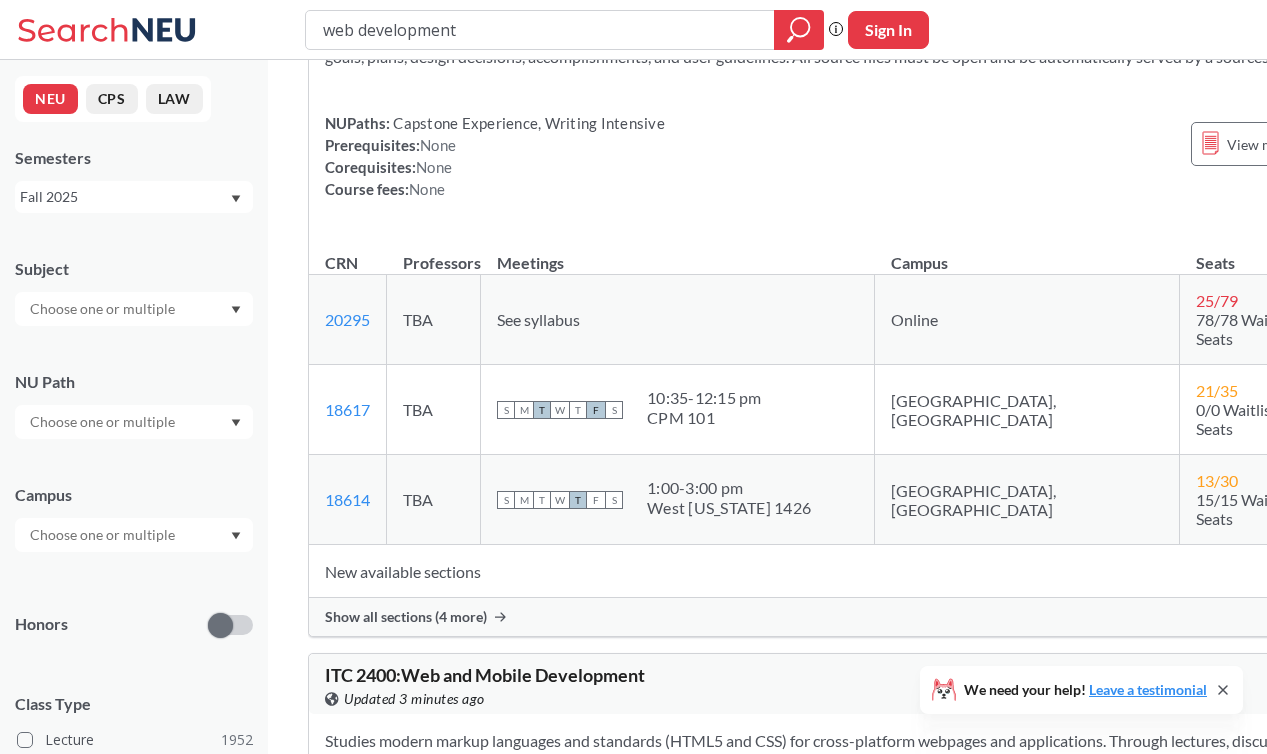 click on "Show all sections (4 more)" at bounding box center [406, 617] 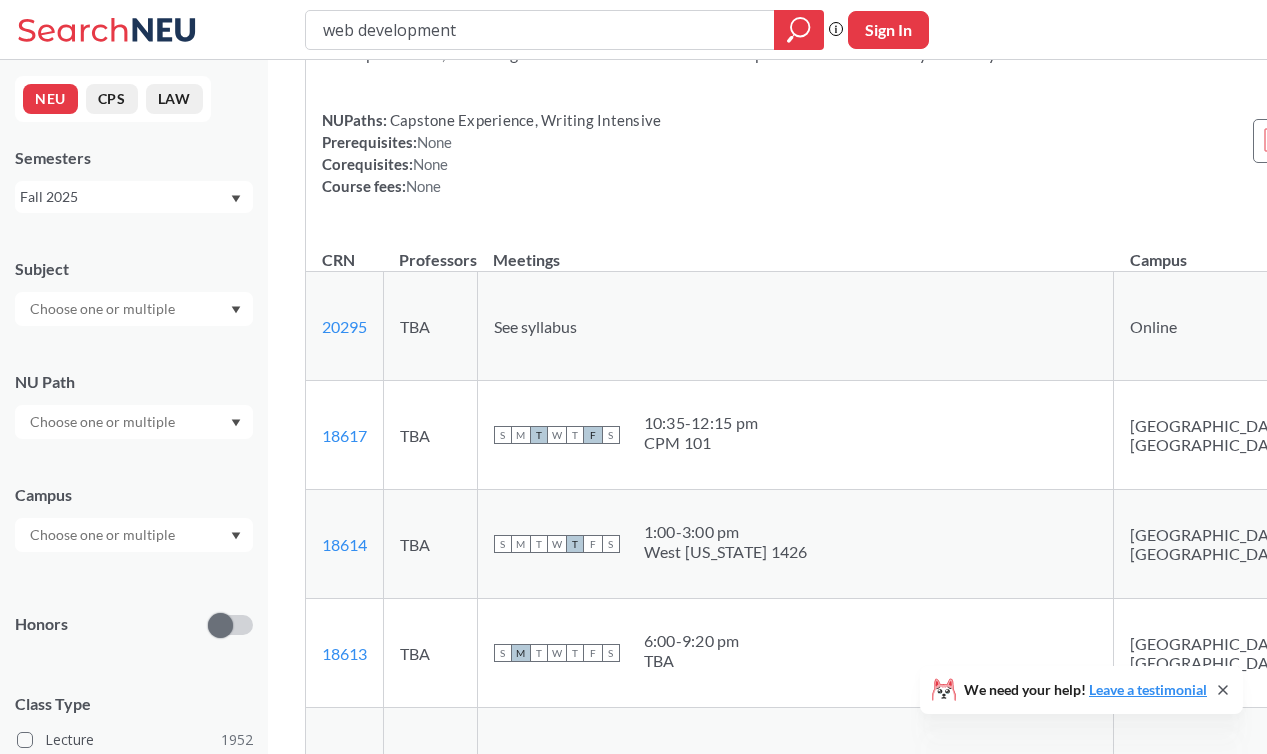 scroll, scrollTop: 520, scrollLeft: 0, axis: vertical 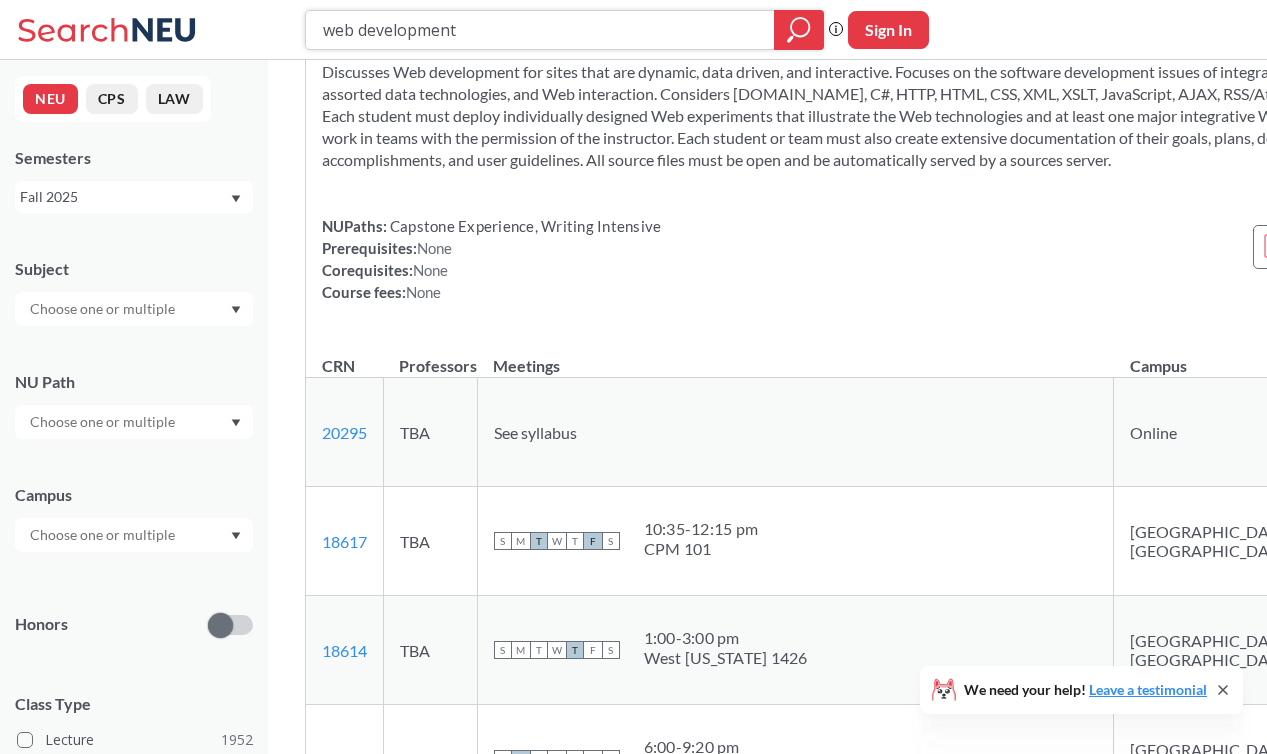 drag, startPoint x: 562, startPoint y: 33, endPoint x: 281, endPoint y: 19, distance: 281.34854 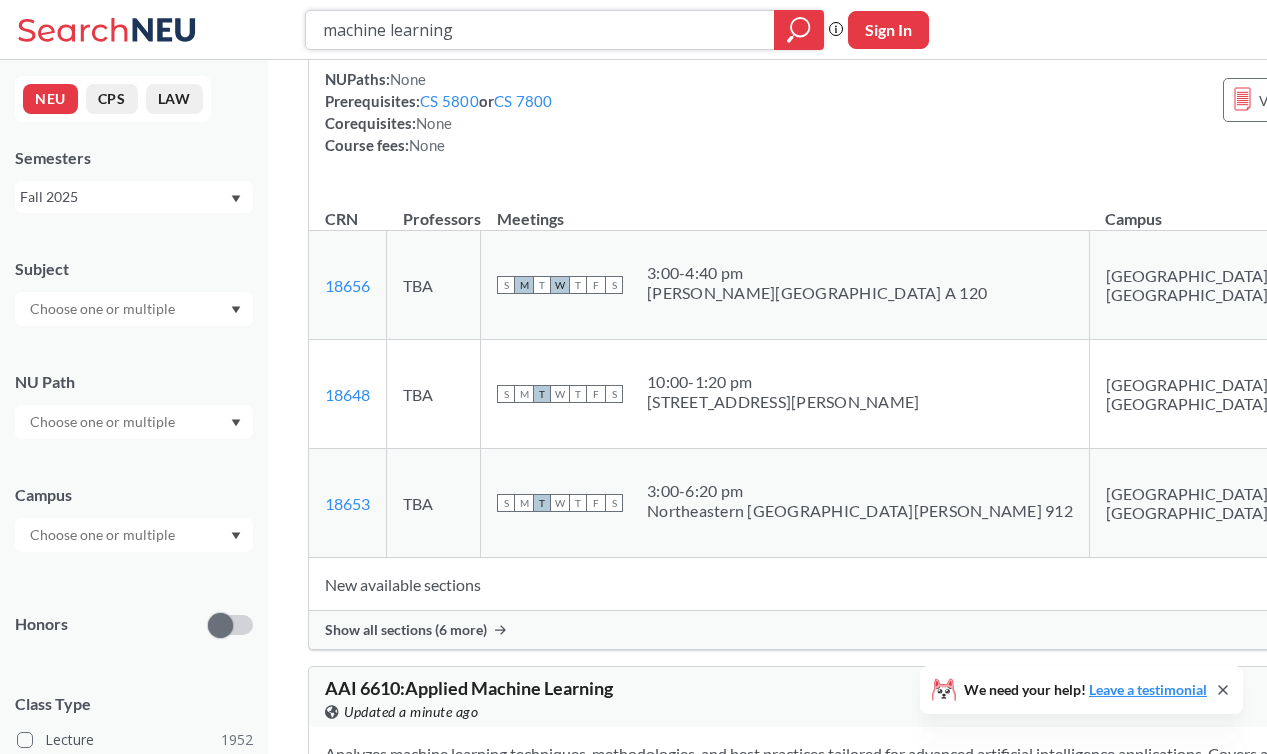 scroll, scrollTop: 226, scrollLeft: 0, axis: vertical 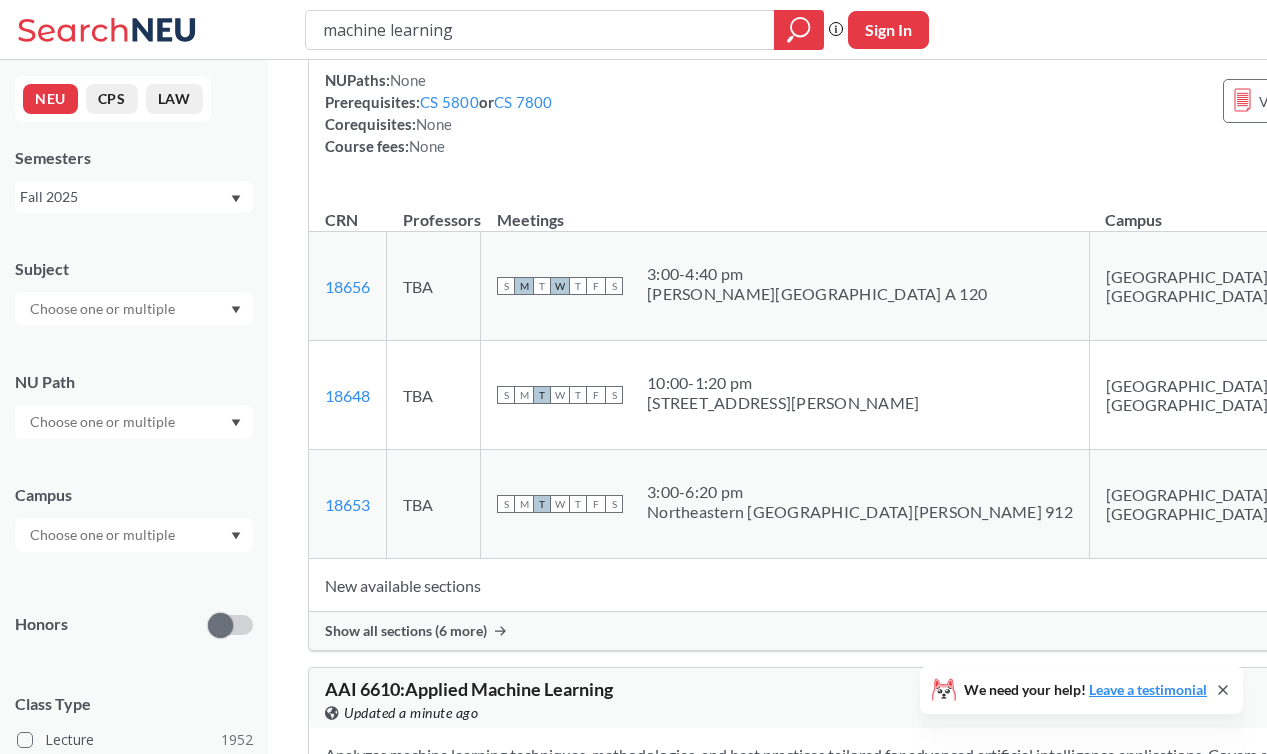 click on "Show all sections (6 more)" at bounding box center (406, 631) 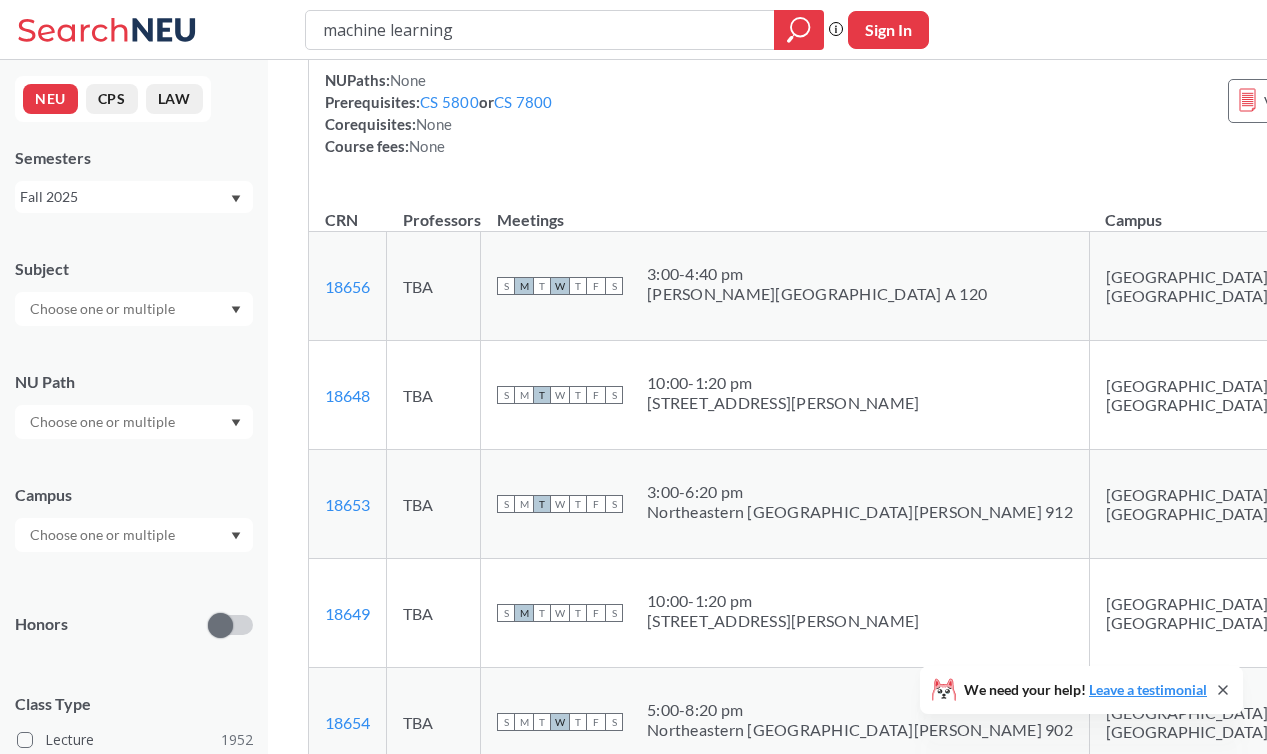 scroll, scrollTop: 0, scrollLeft: 0, axis: both 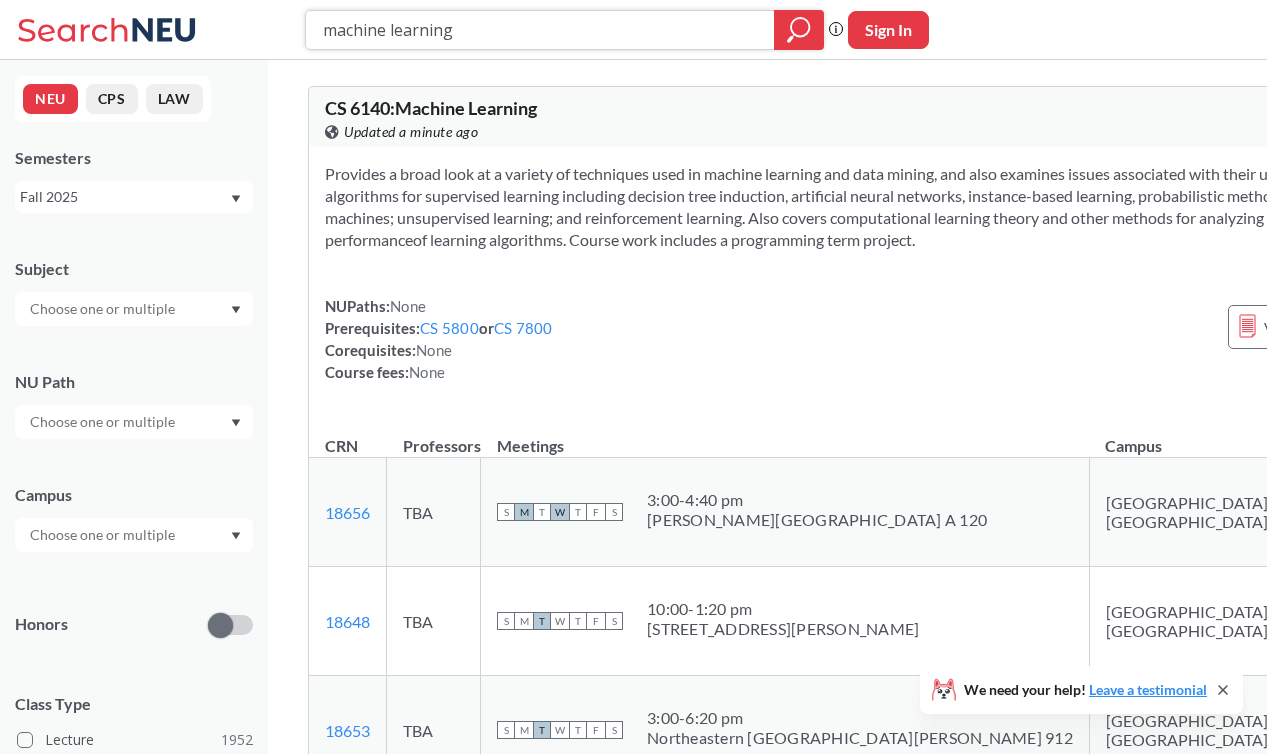 click on "machine learning" at bounding box center [540, 30] 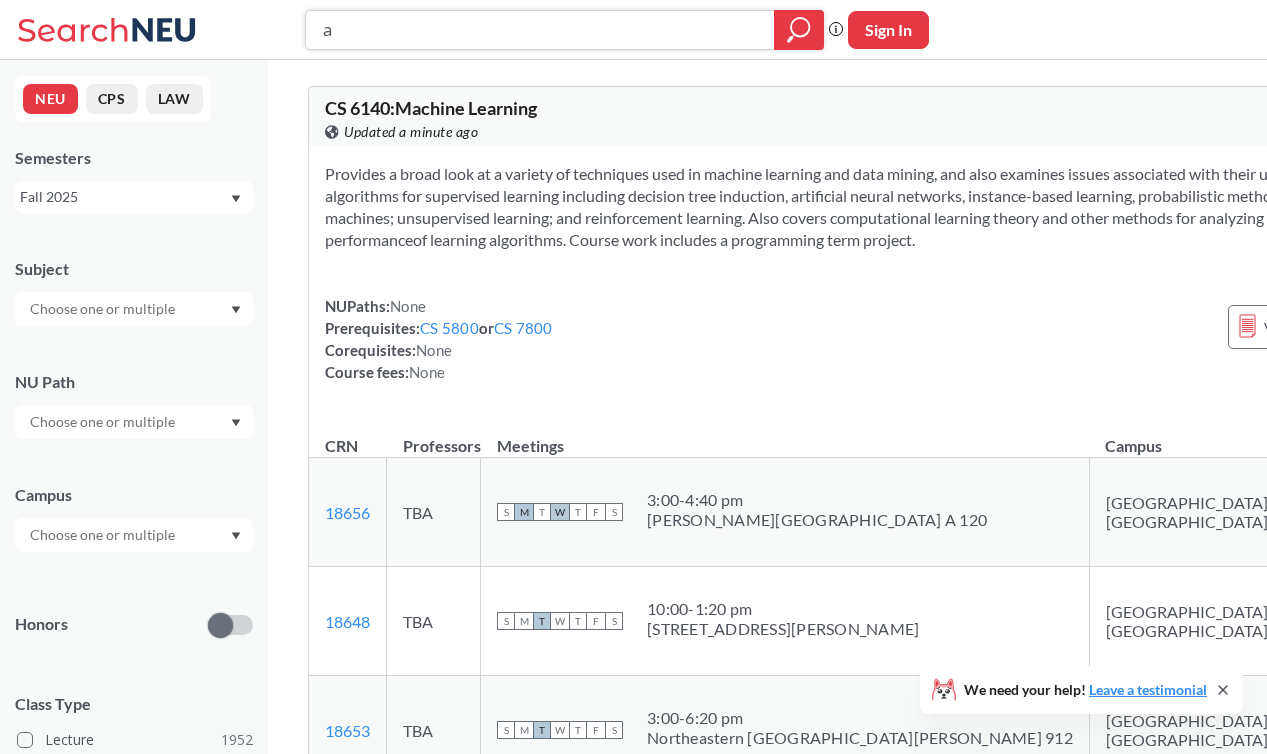 type on "ai" 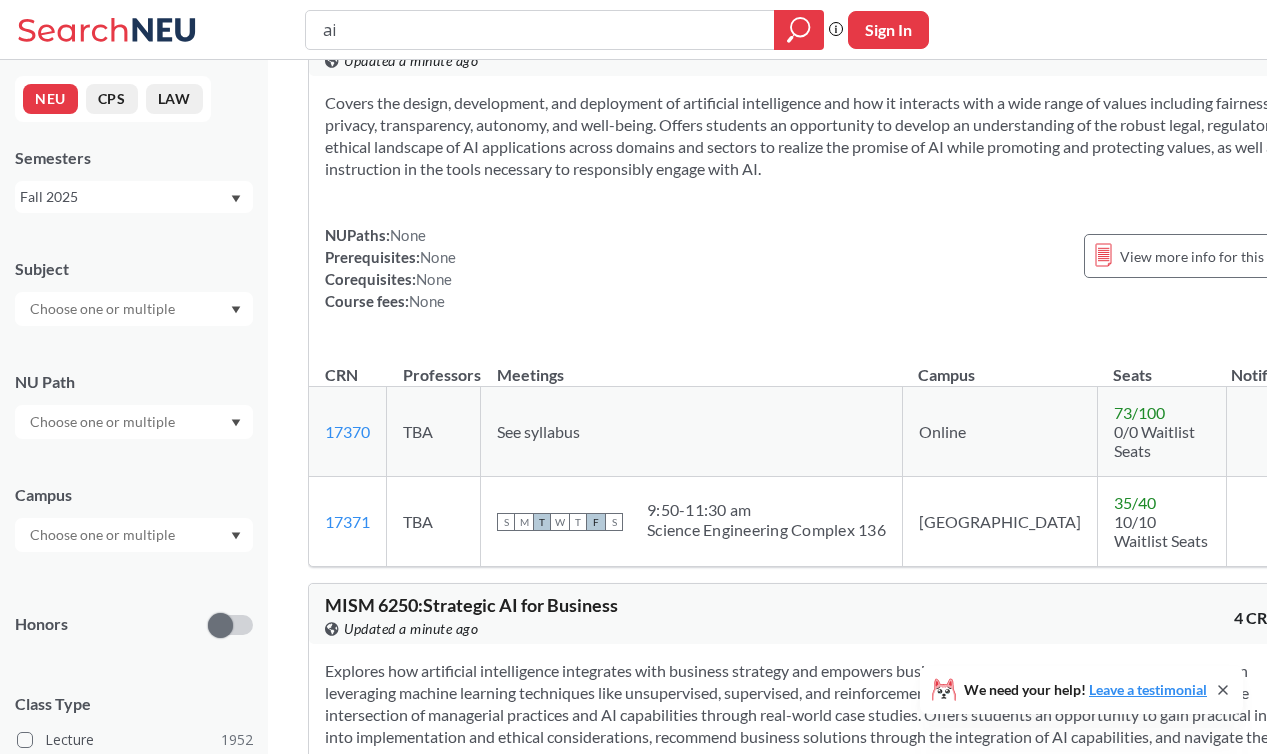 scroll, scrollTop: 0, scrollLeft: 0, axis: both 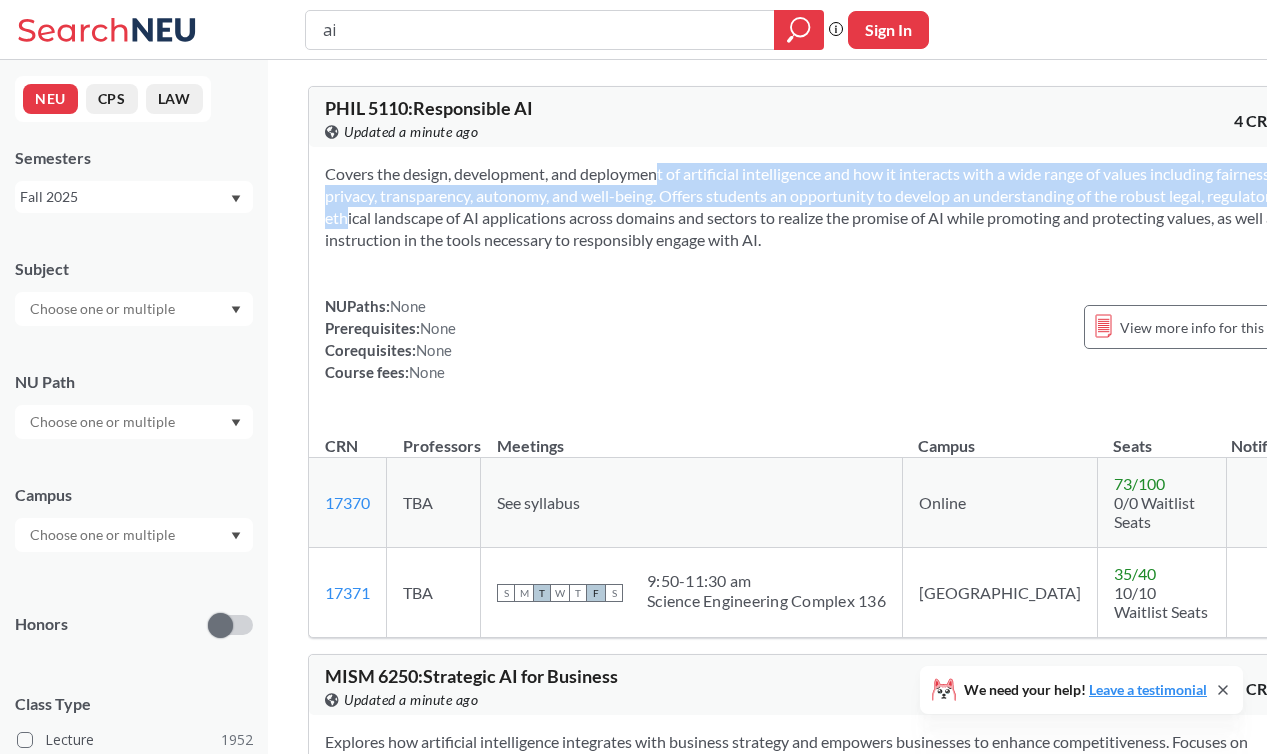drag, startPoint x: 660, startPoint y: 228, endPoint x: 613, endPoint y: 165, distance: 78.60026 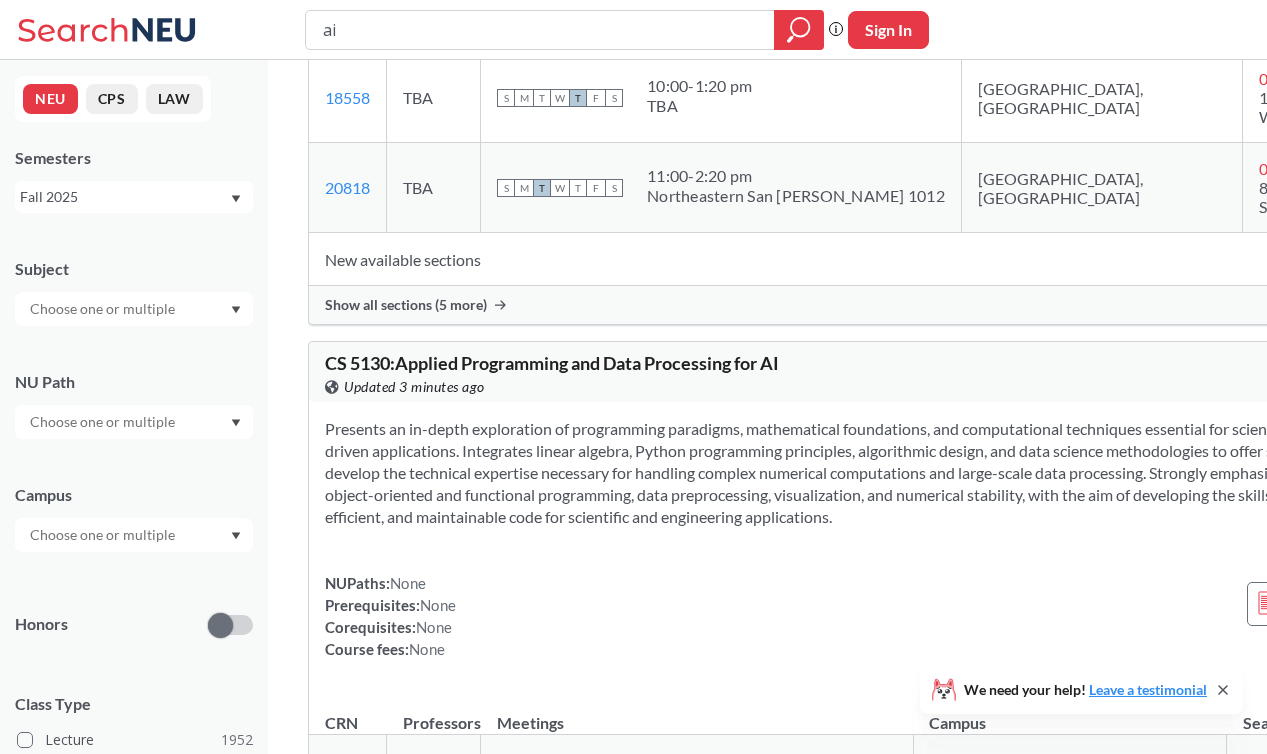 scroll, scrollTop: 7487, scrollLeft: 0, axis: vertical 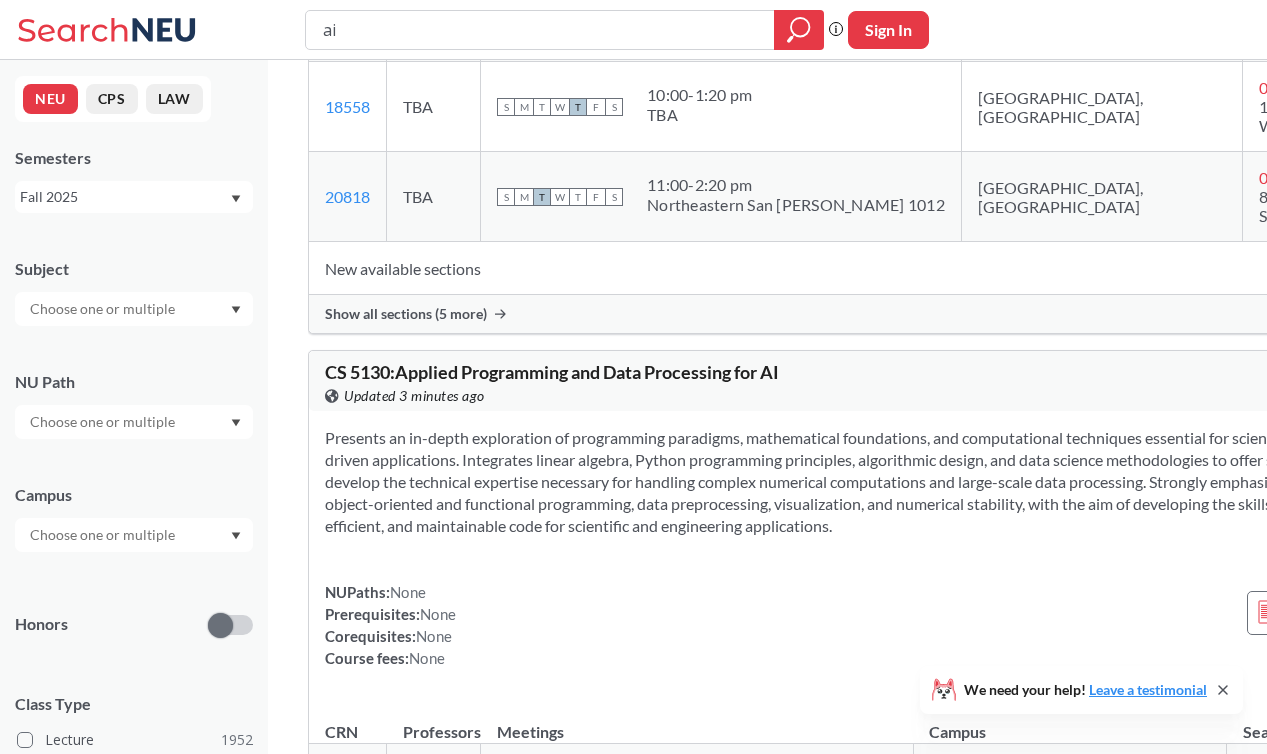 drag, startPoint x: 752, startPoint y: 168, endPoint x: 706, endPoint y: 109, distance: 74.8131 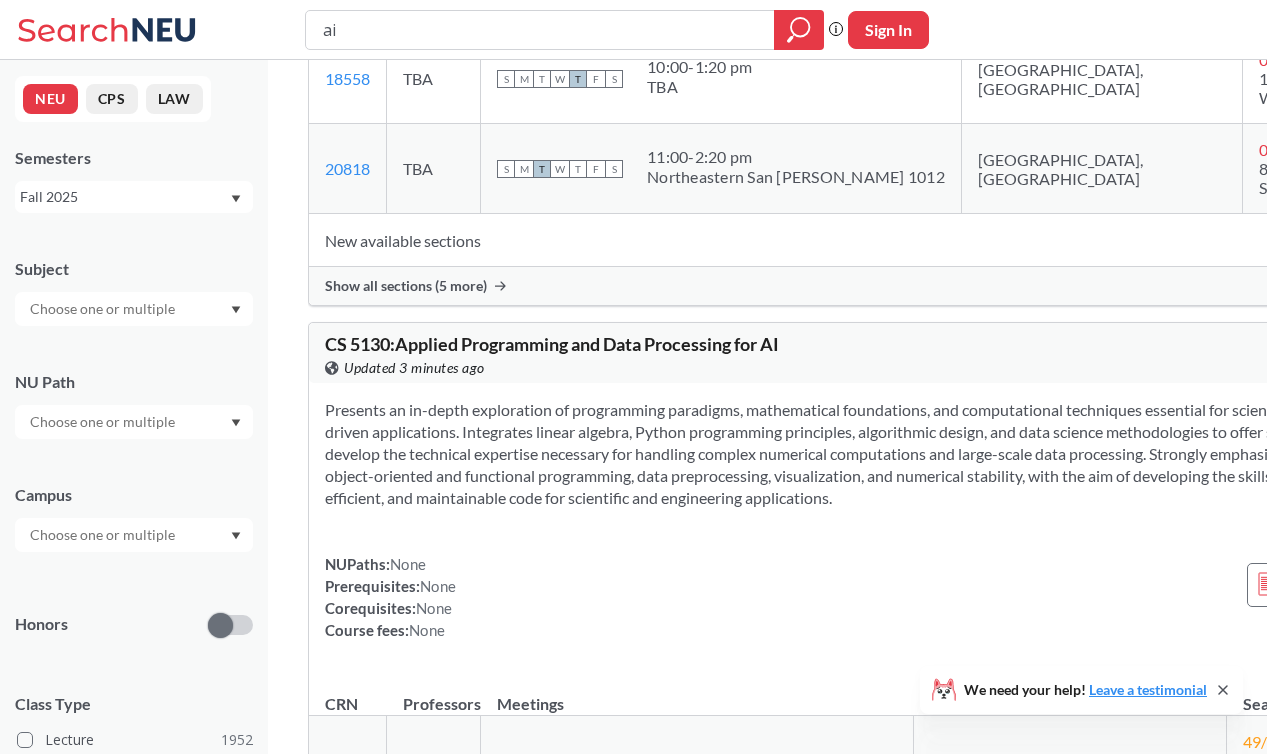 scroll, scrollTop: 7459, scrollLeft: 0, axis: vertical 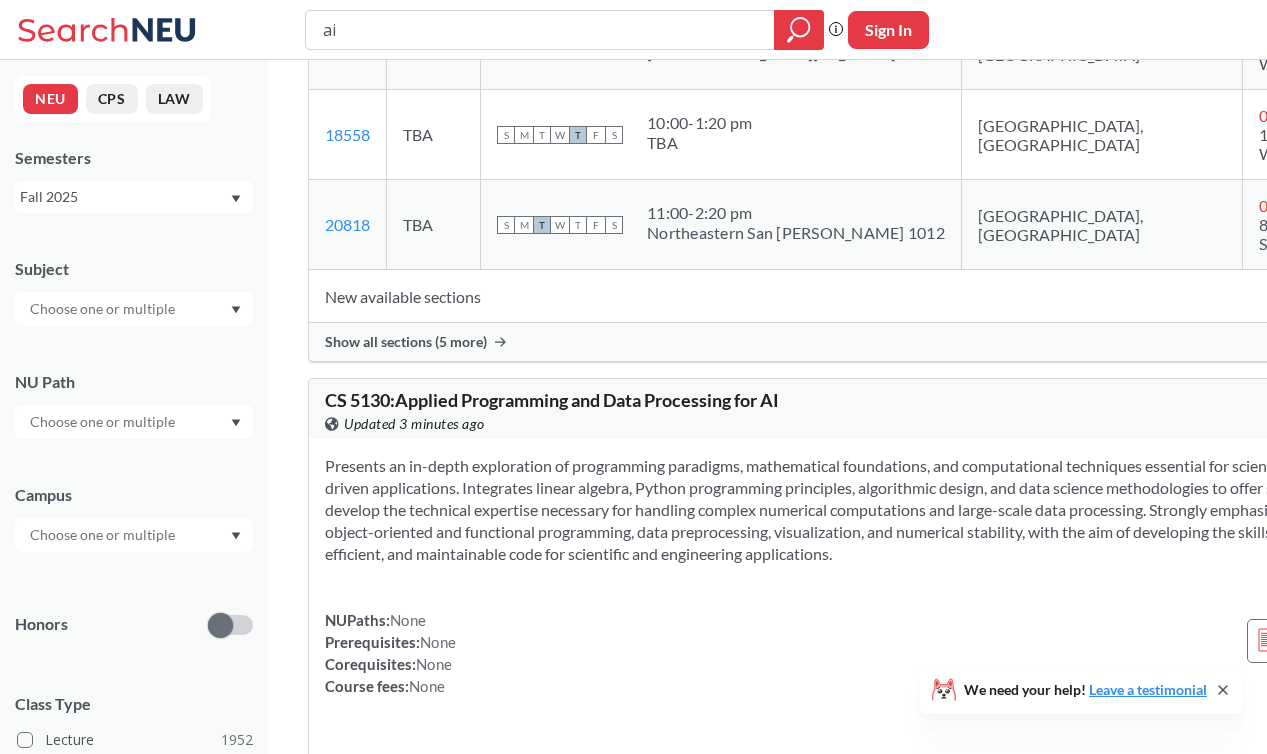 drag, startPoint x: 669, startPoint y: 199, endPoint x: 642, endPoint y: 140, distance: 64.884514 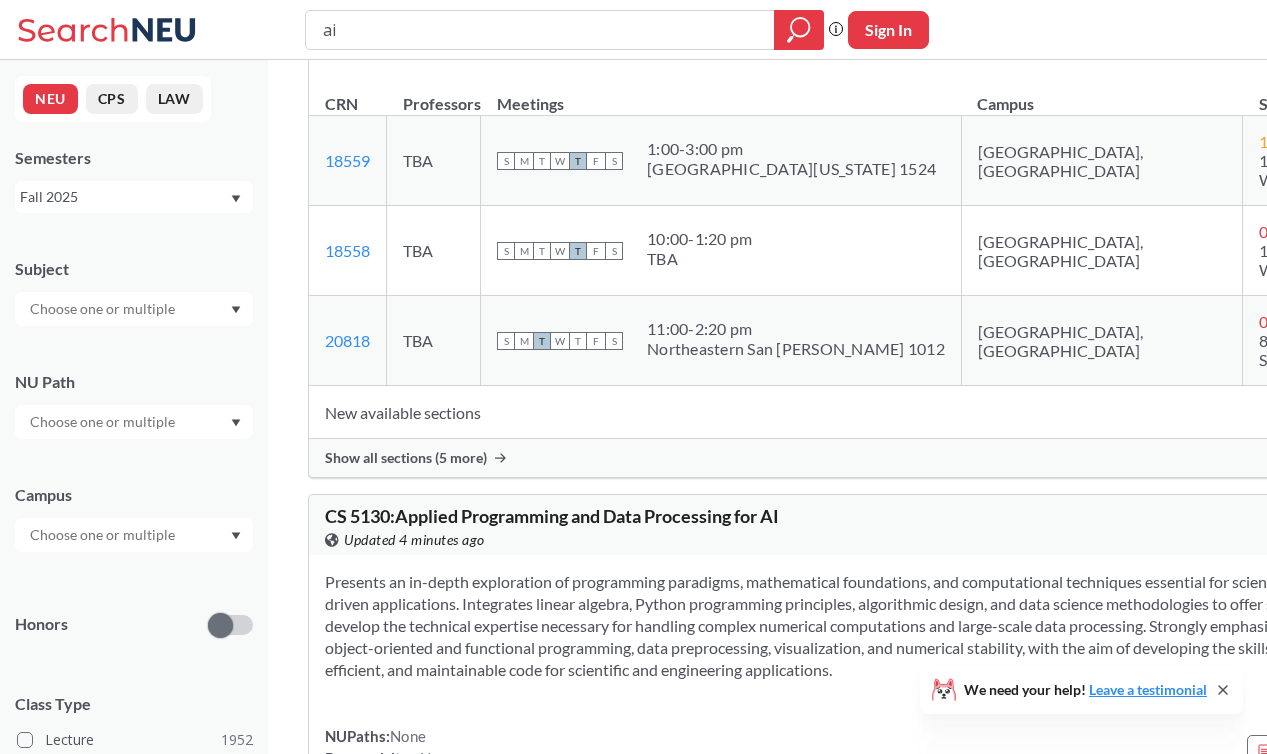 scroll, scrollTop: 7342, scrollLeft: 0, axis: vertical 